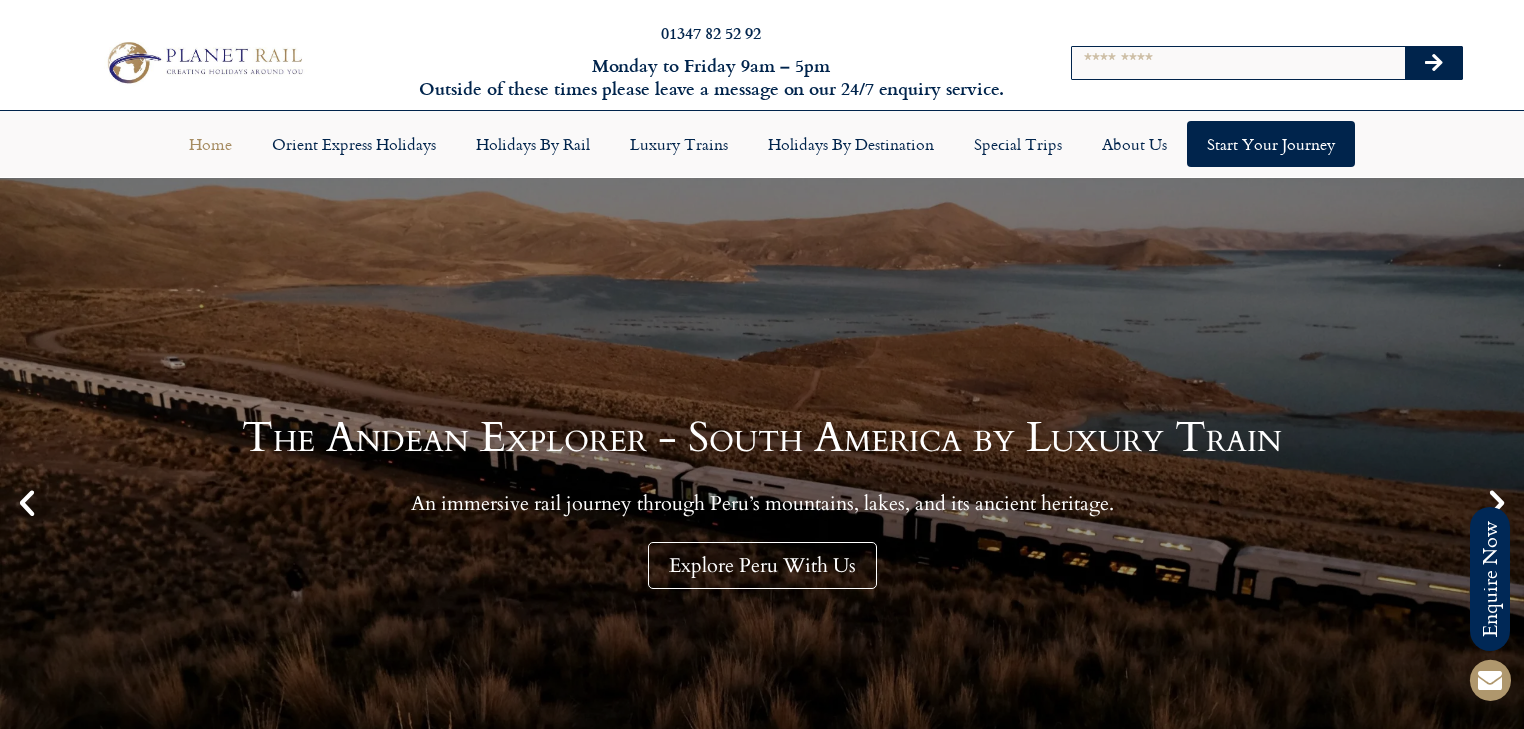 scroll, scrollTop: 0, scrollLeft: 0, axis: both 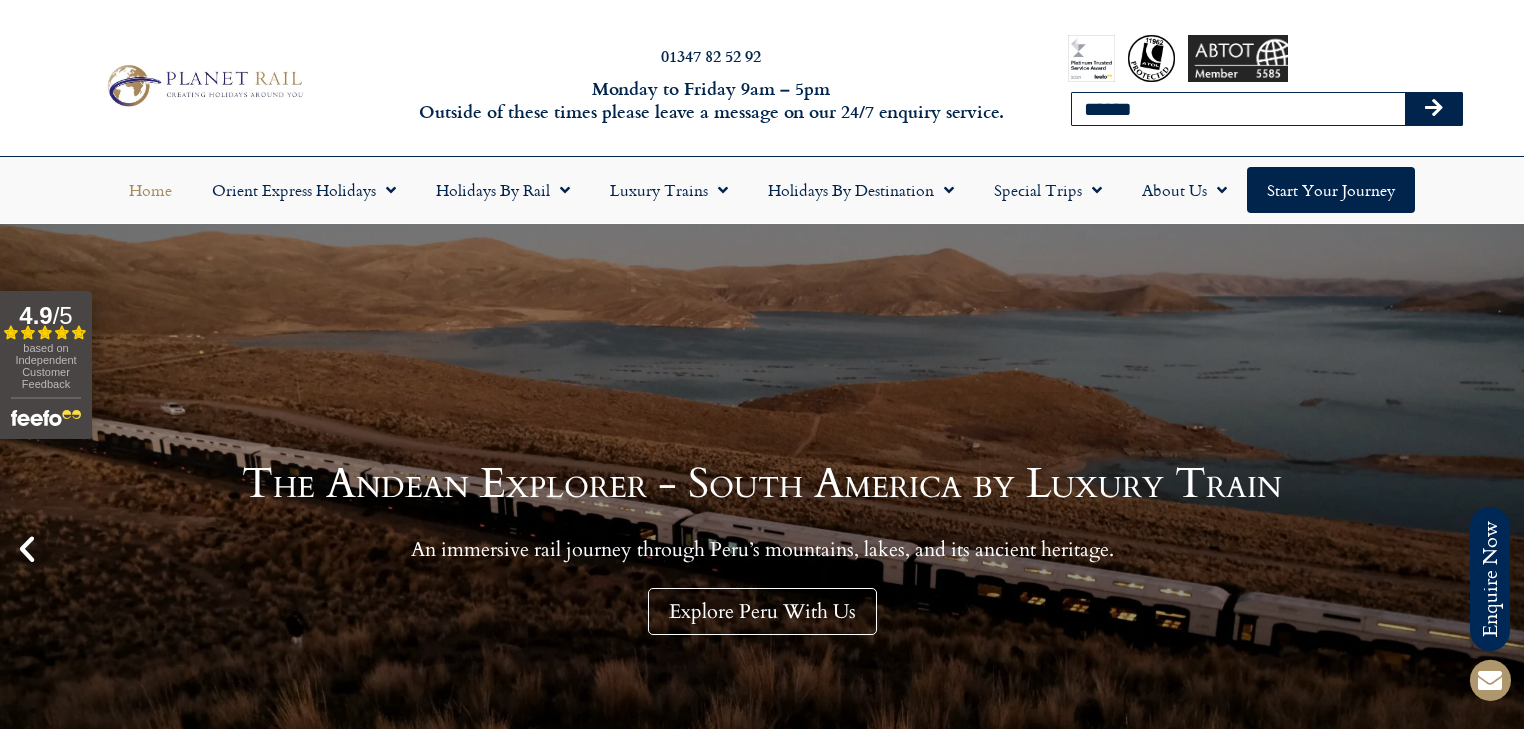 type on "******" 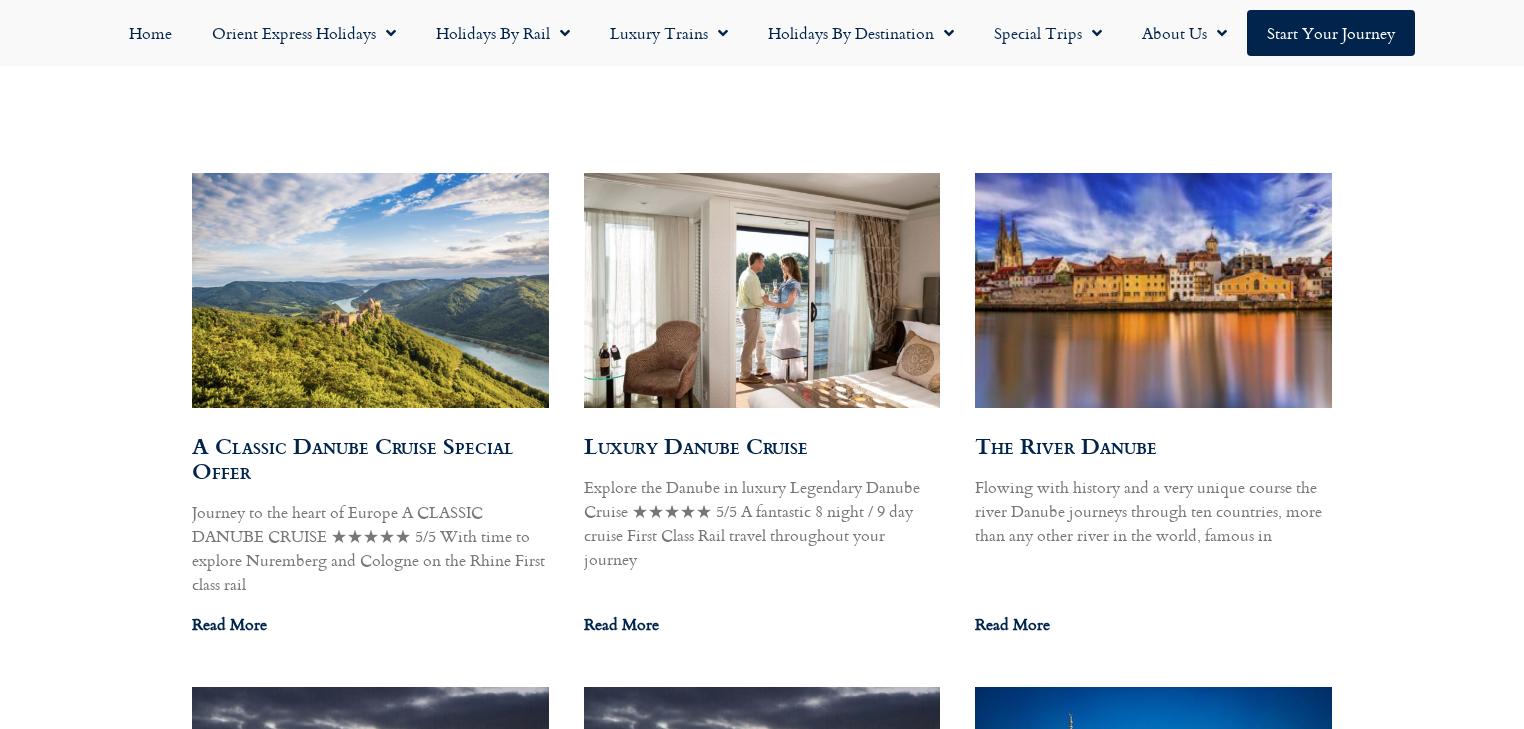scroll, scrollTop: 1208, scrollLeft: 0, axis: vertical 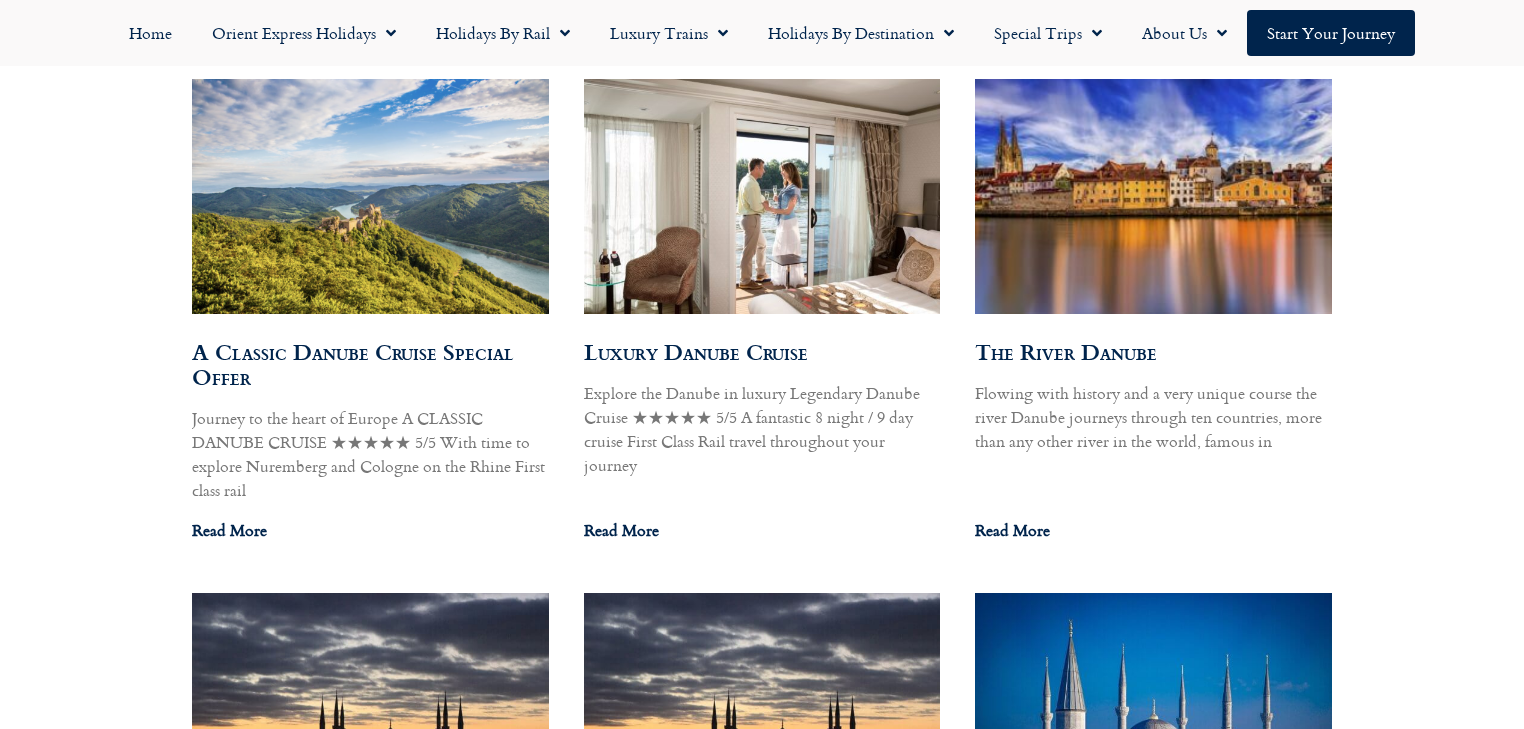 click at bounding box center (369, 196) 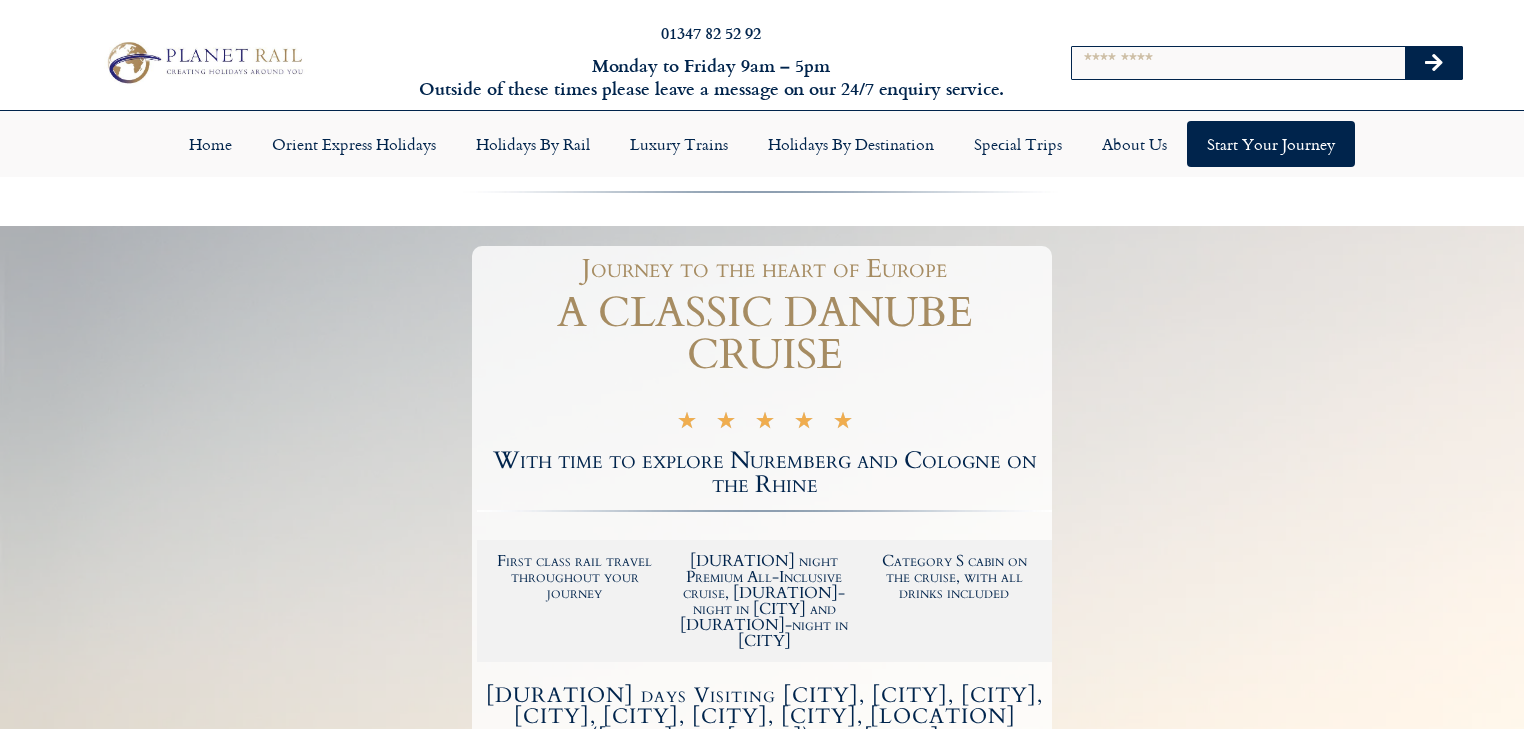 scroll, scrollTop: 0, scrollLeft: 0, axis: both 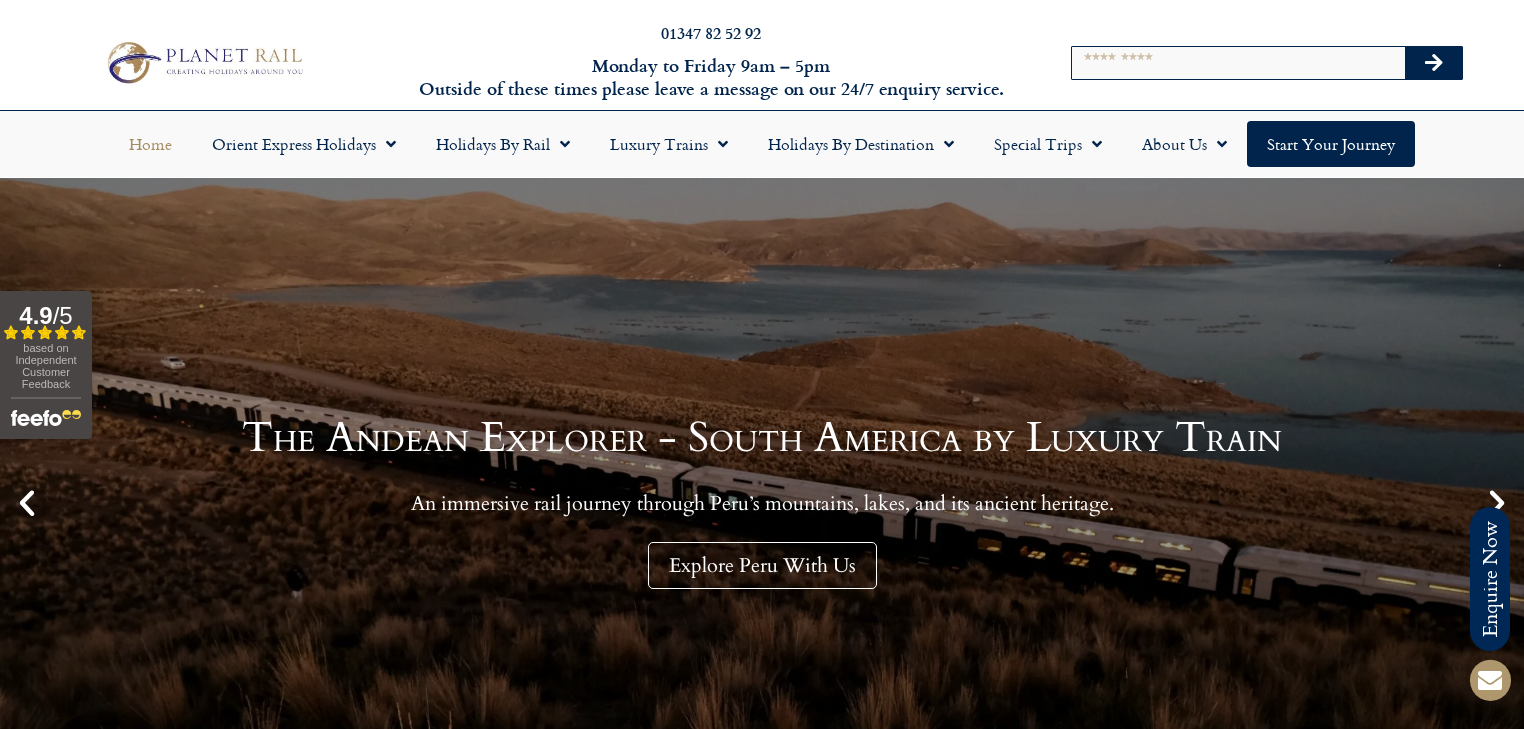 click on "Search" at bounding box center (1238, 63) 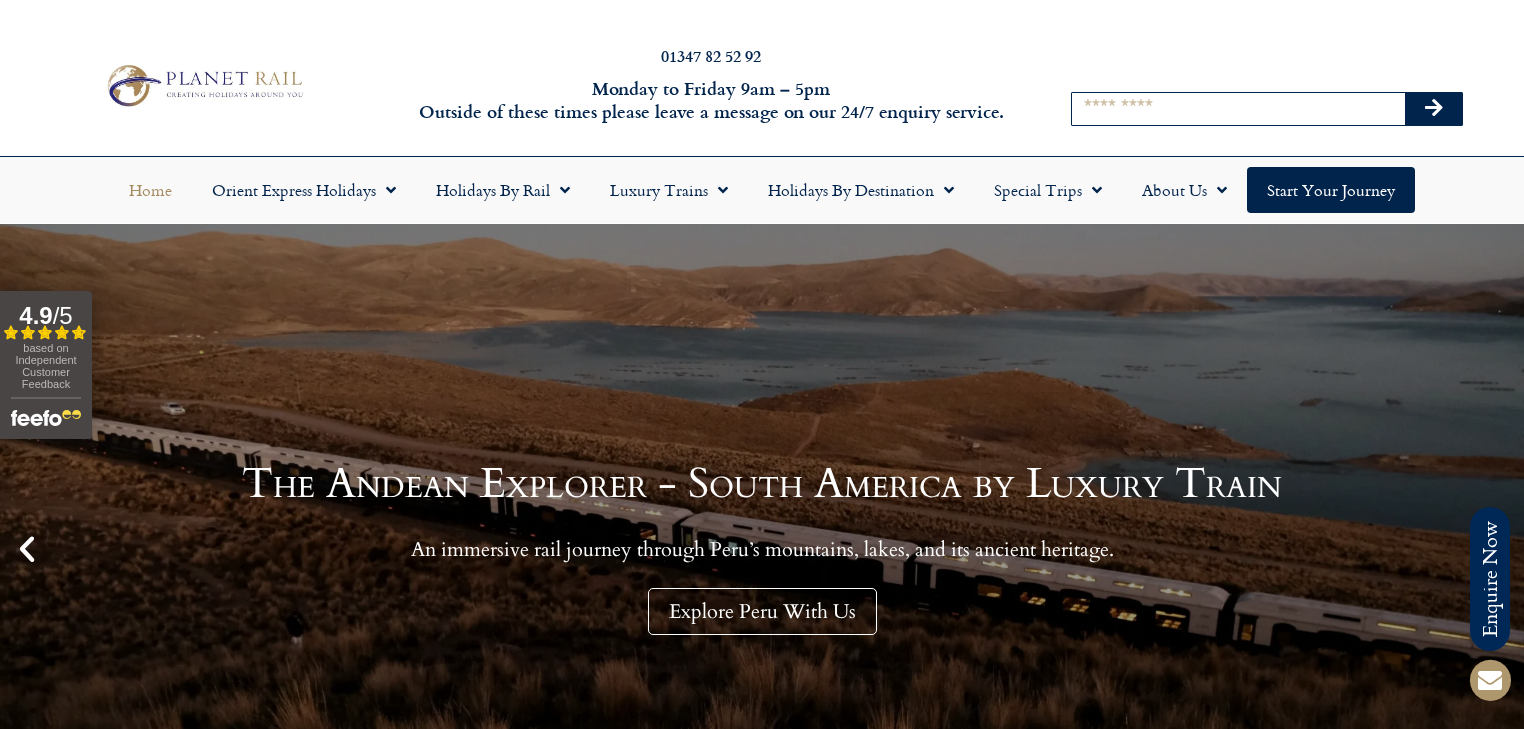 scroll, scrollTop: 0, scrollLeft: 0, axis: both 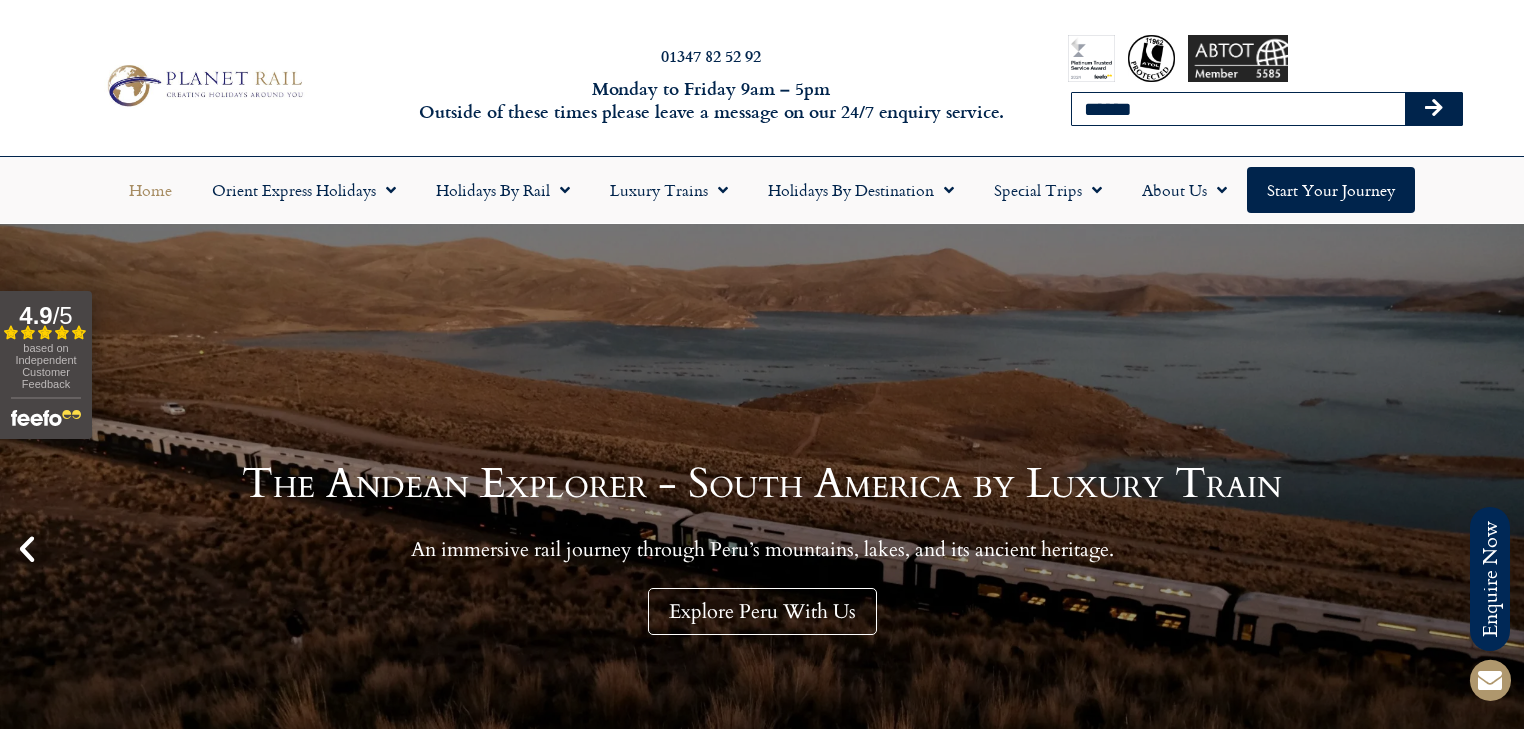 type on "******" 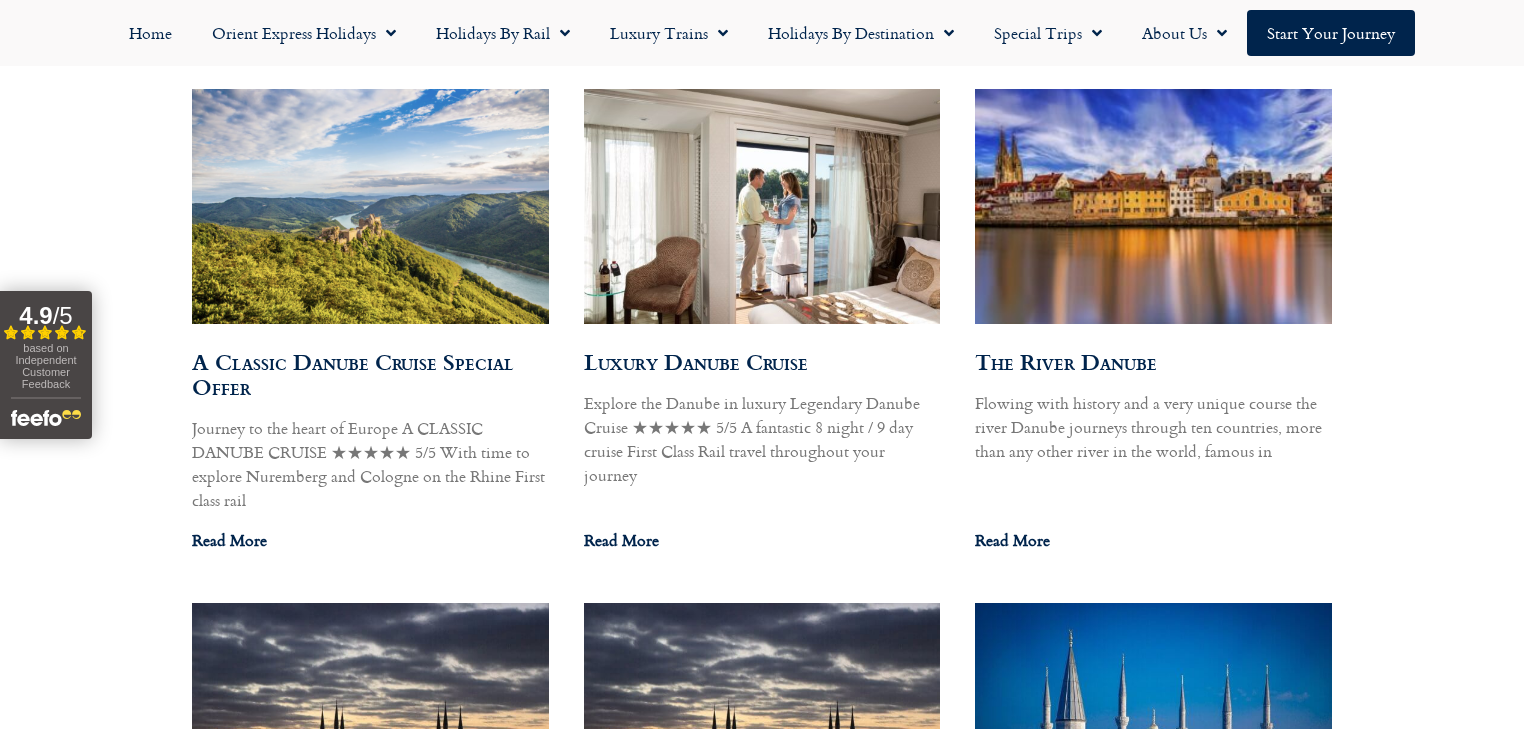 scroll, scrollTop: 1200, scrollLeft: 0, axis: vertical 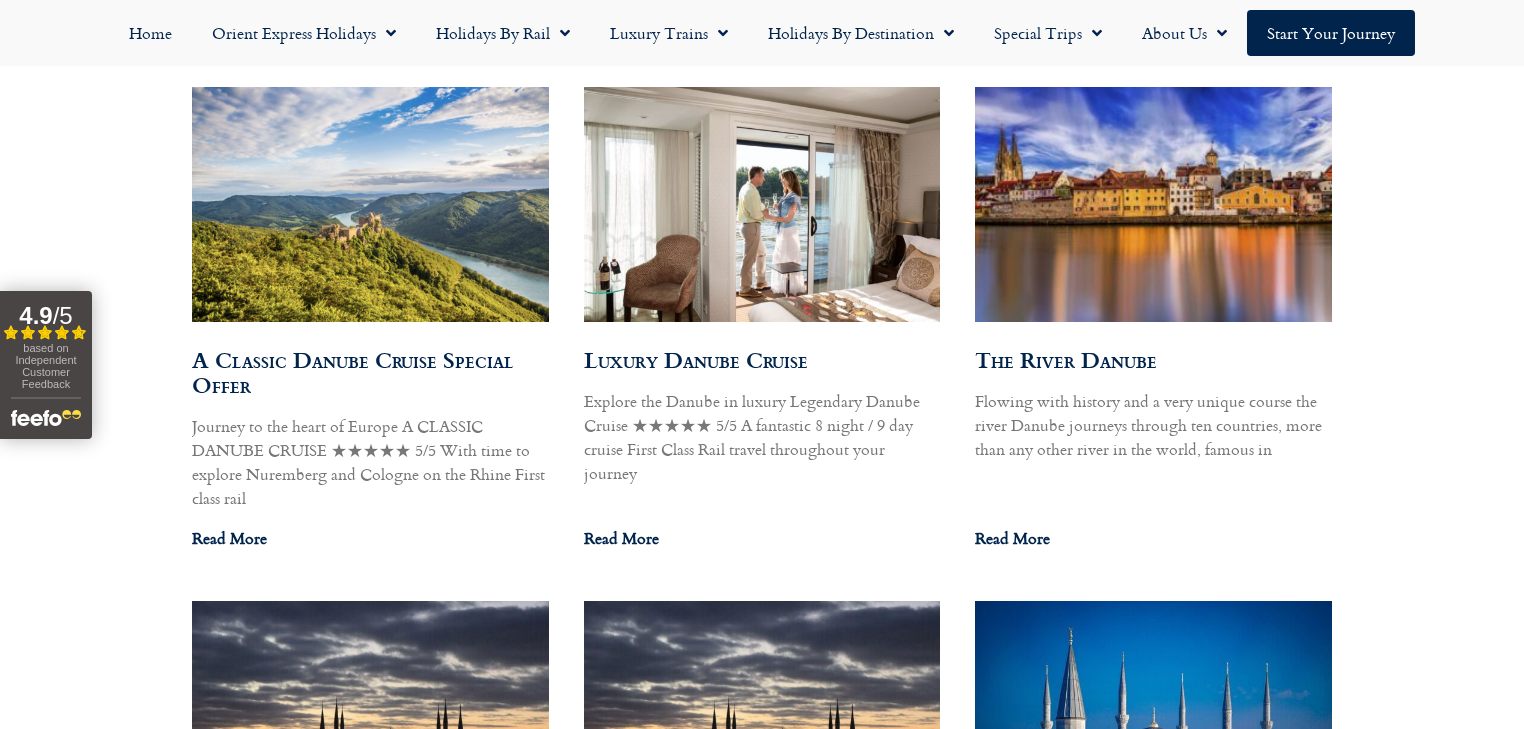 click at bounding box center (369, 204) 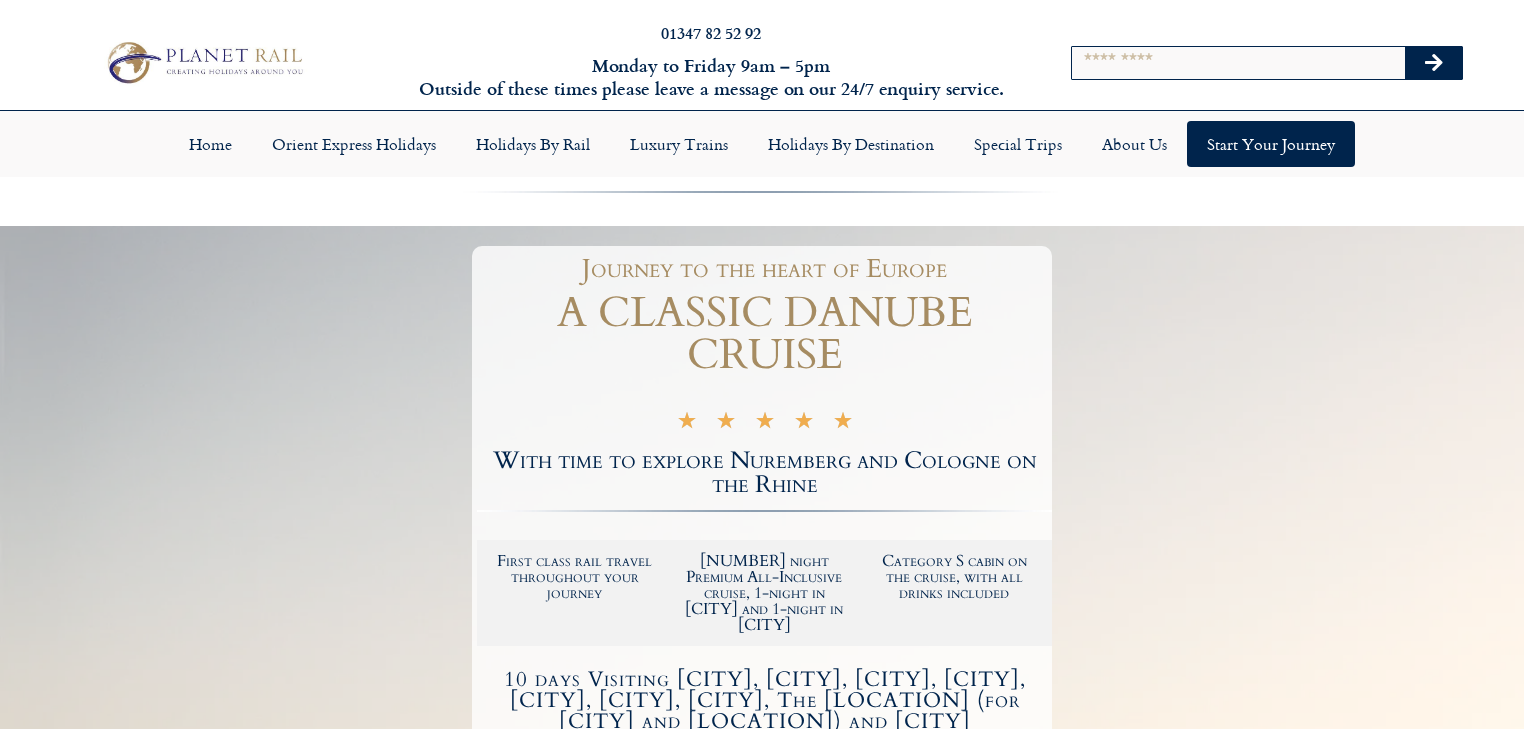 scroll, scrollTop: 0, scrollLeft: 0, axis: both 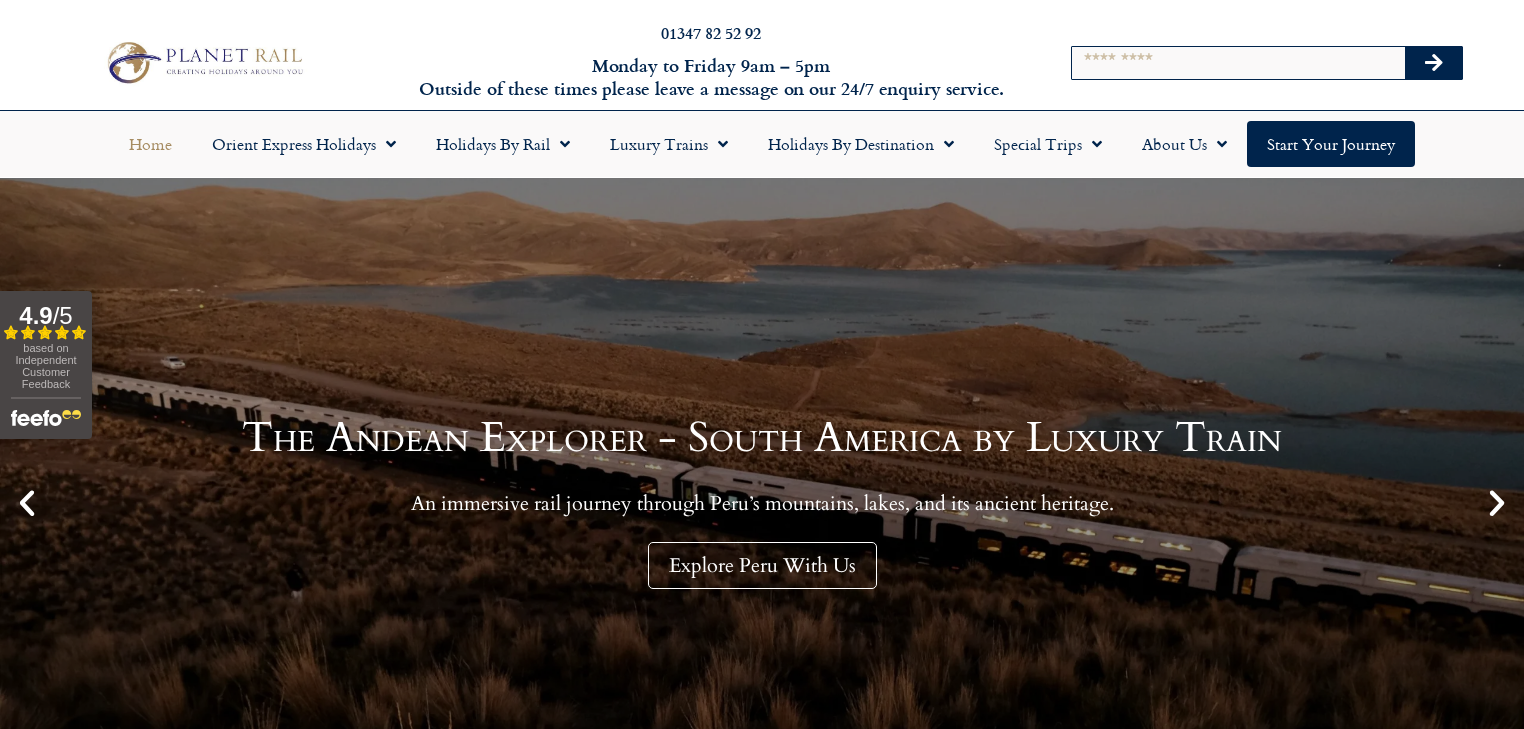 click on "Search" at bounding box center [1238, 63] 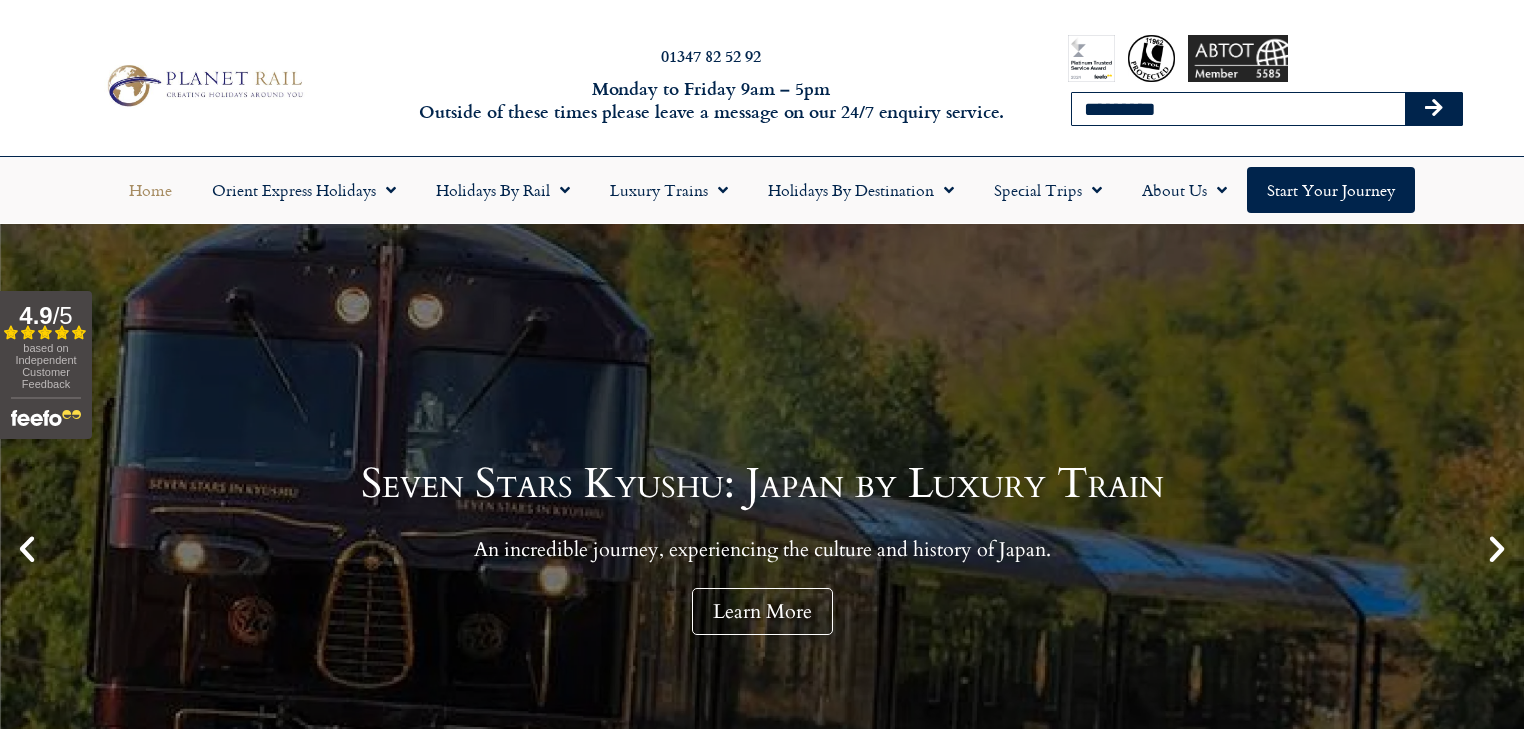 type on "*********" 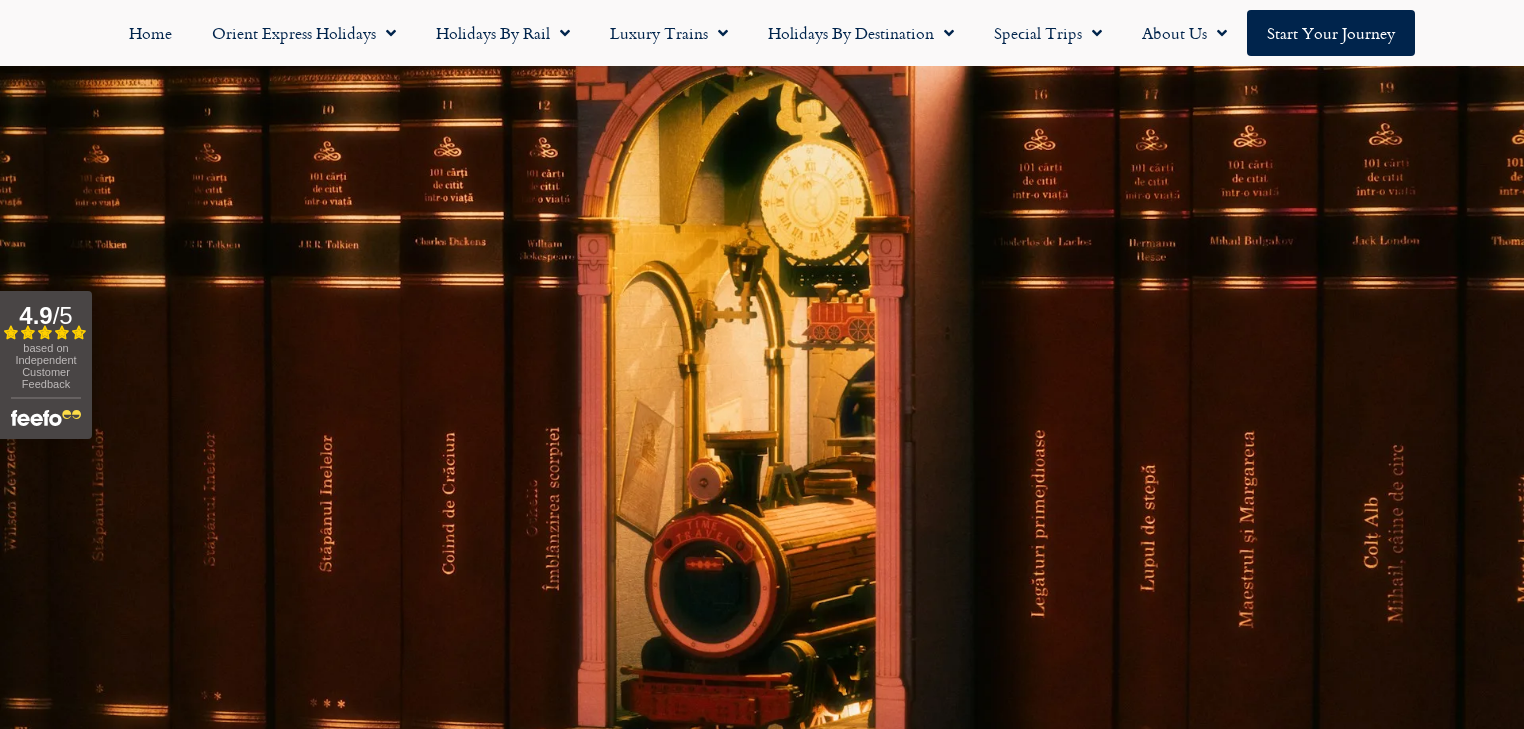 scroll, scrollTop: 0, scrollLeft: 0, axis: both 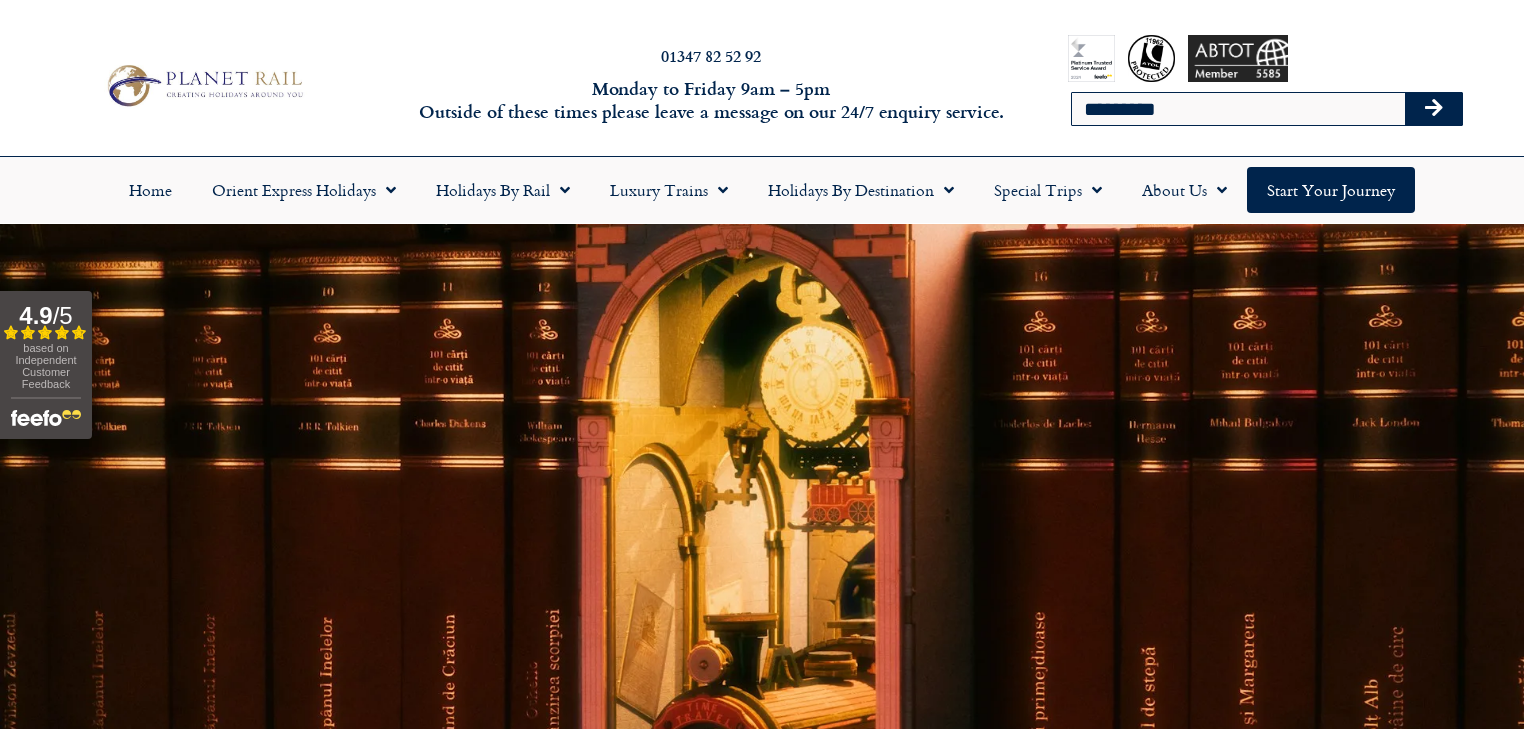 click on "*********" at bounding box center [1238, 109] 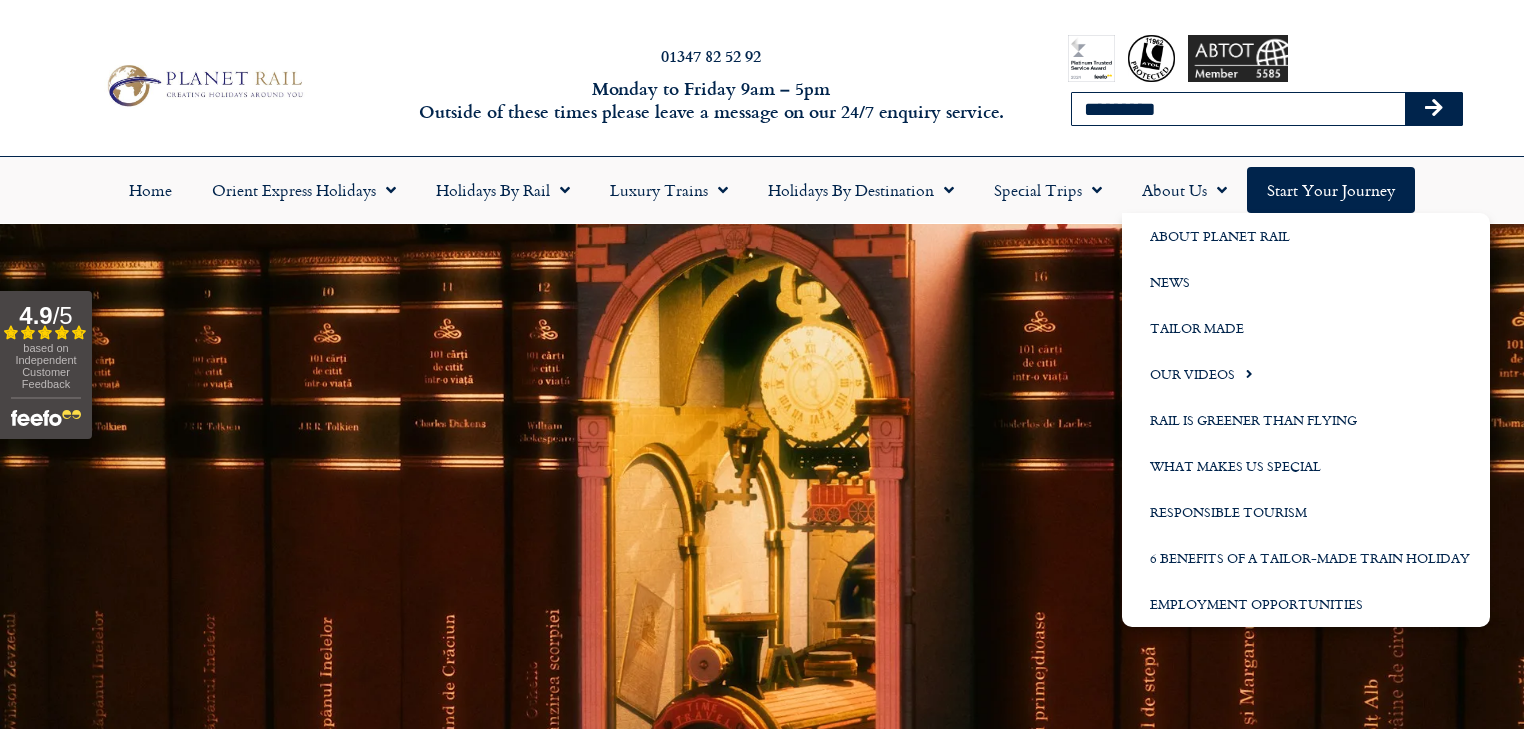 click on "*********" at bounding box center (1238, 109) 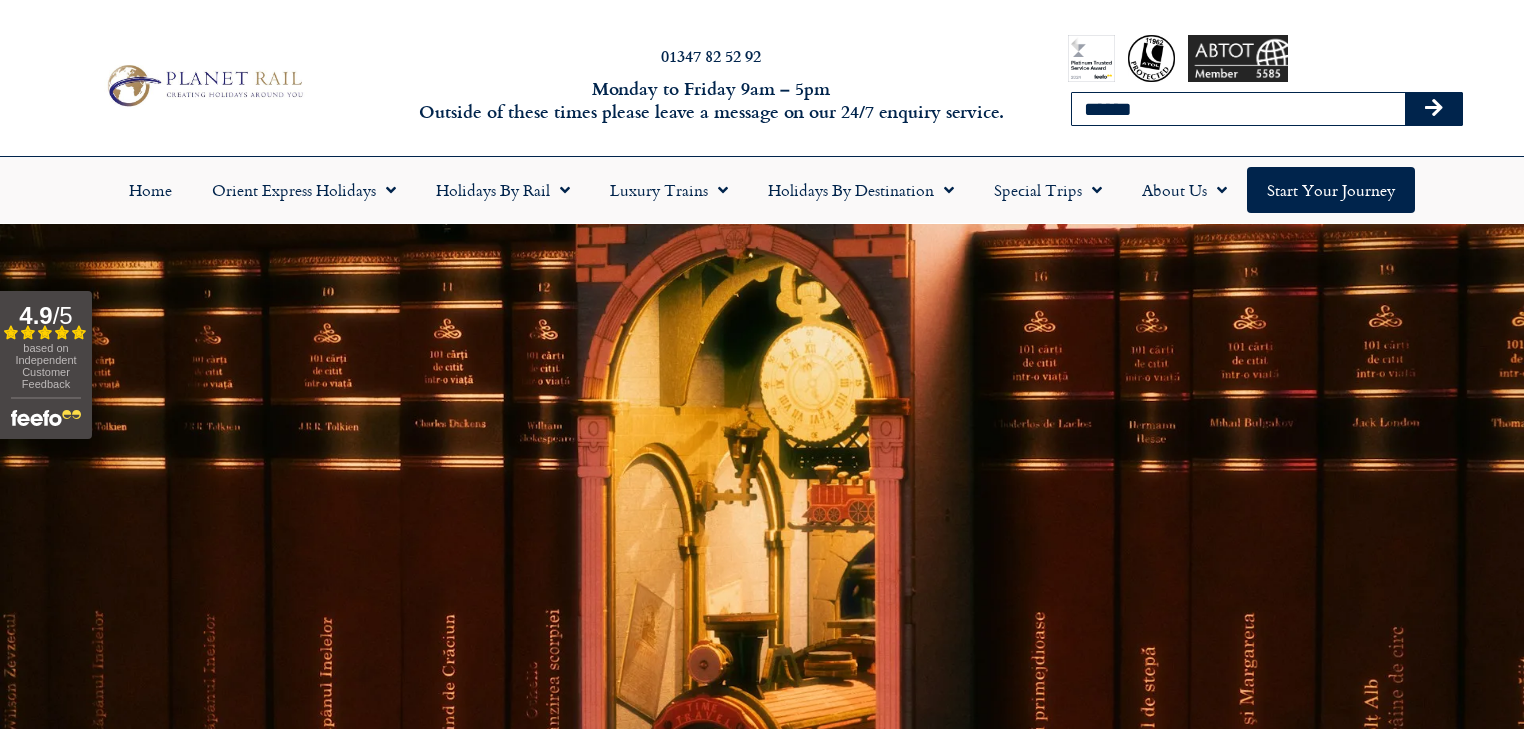 type on "******" 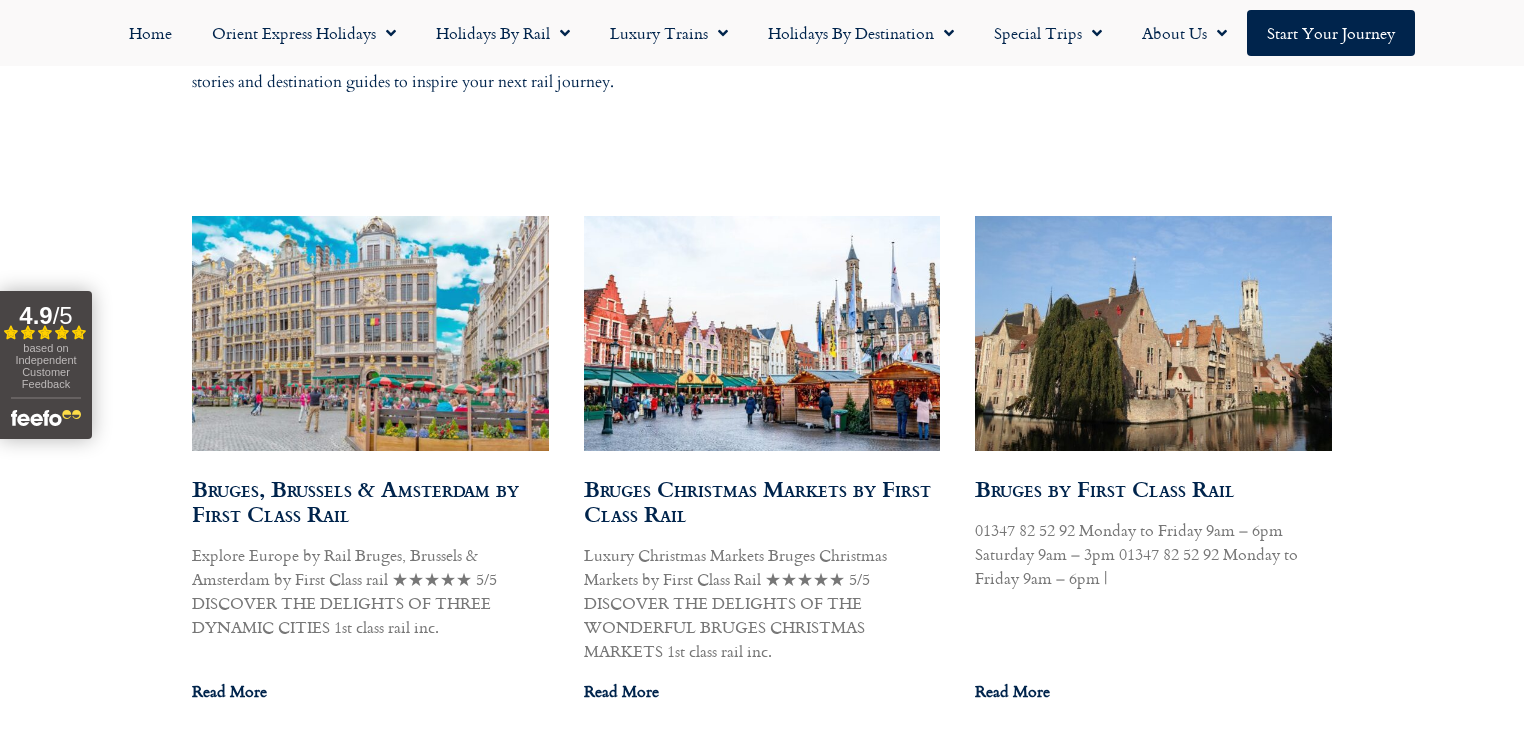 scroll, scrollTop: 1120, scrollLeft: 0, axis: vertical 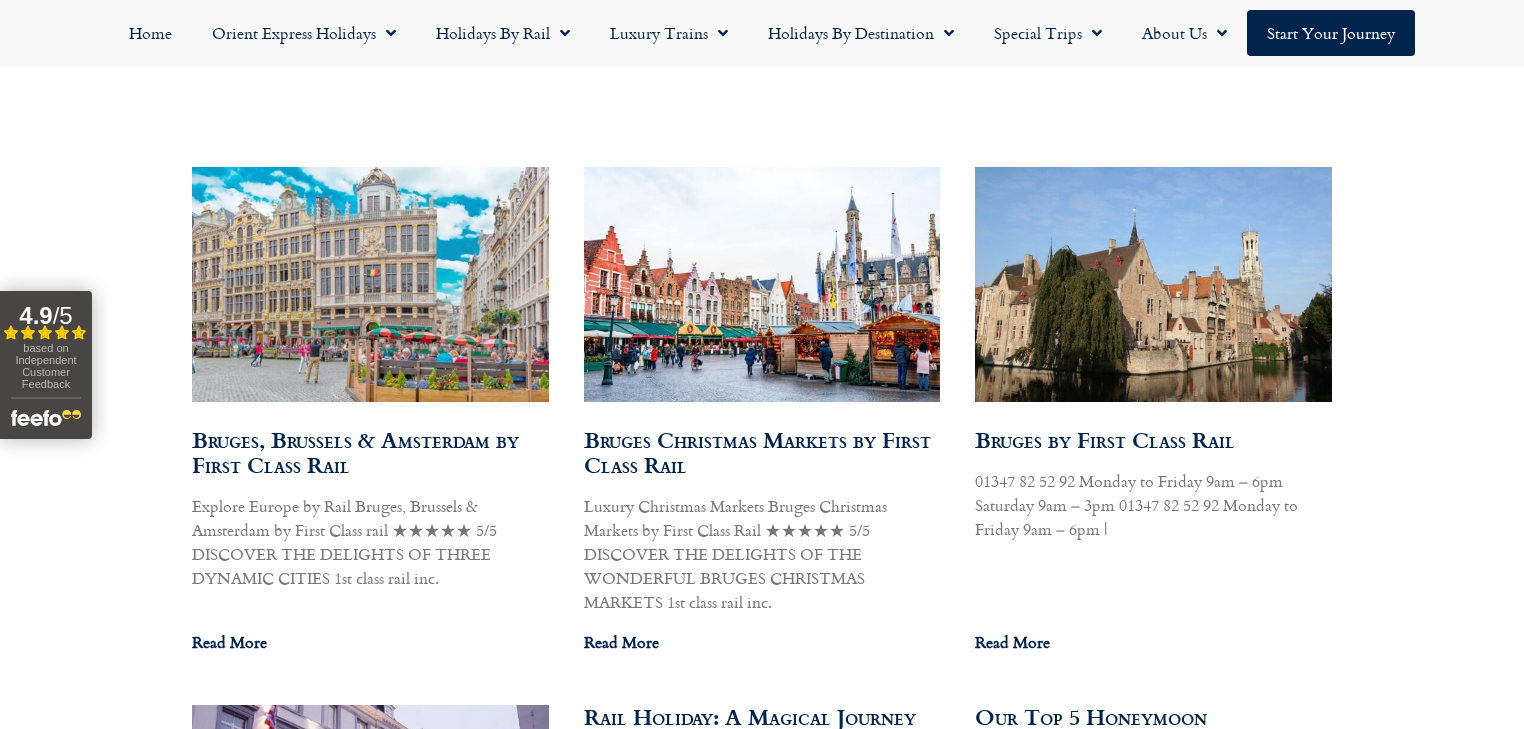 click at bounding box center [761, 284] 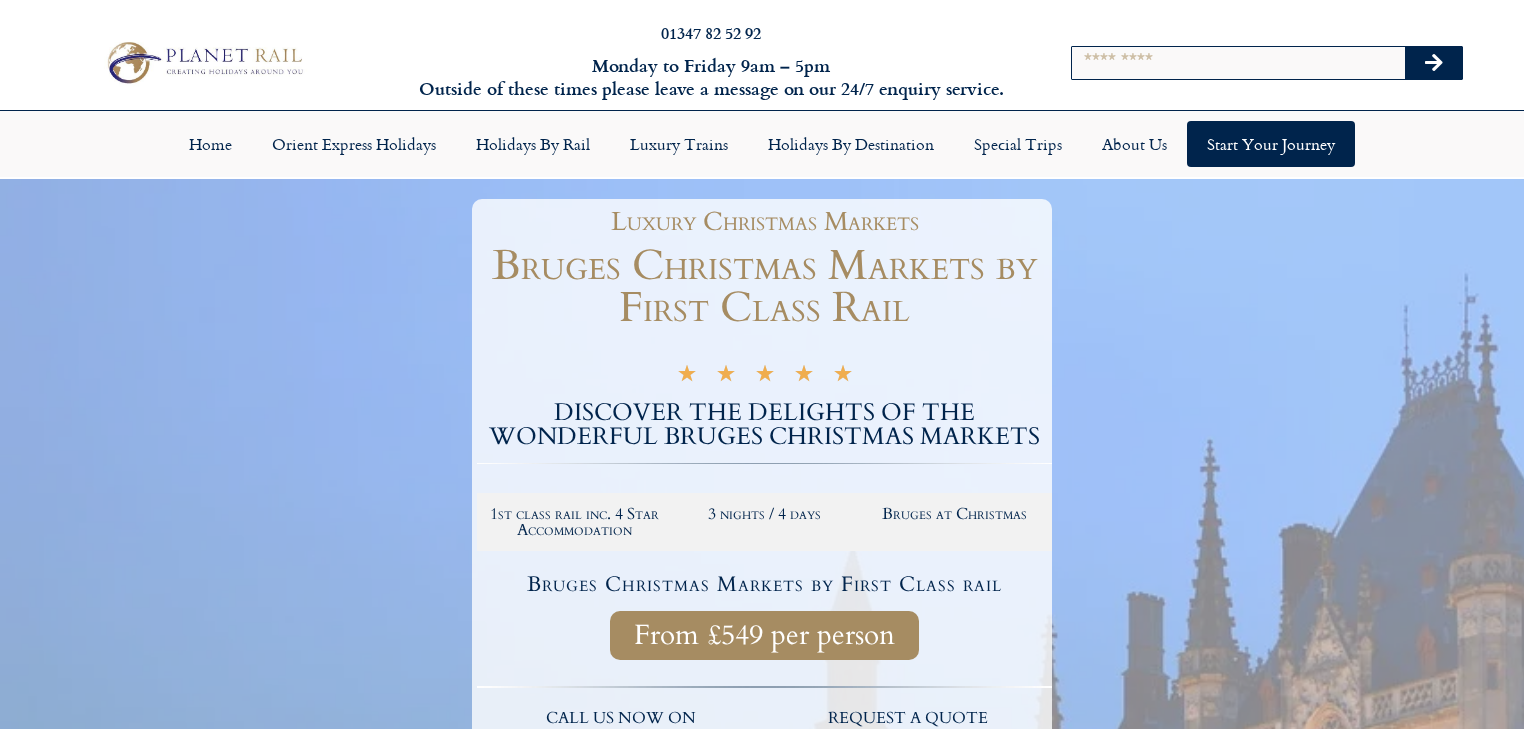 scroll, scrollTop: 0, scrollLeft: 0, axis: both 